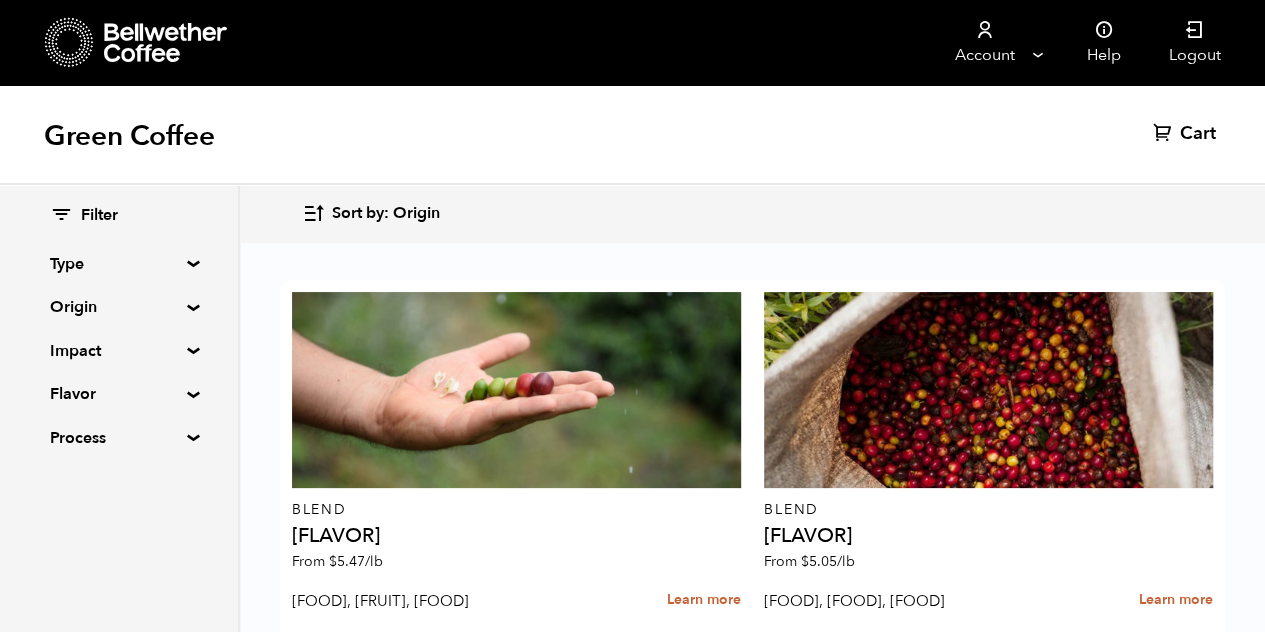 scroll, scrollTop: 4163, scrollLeft: 0, axis: vertical 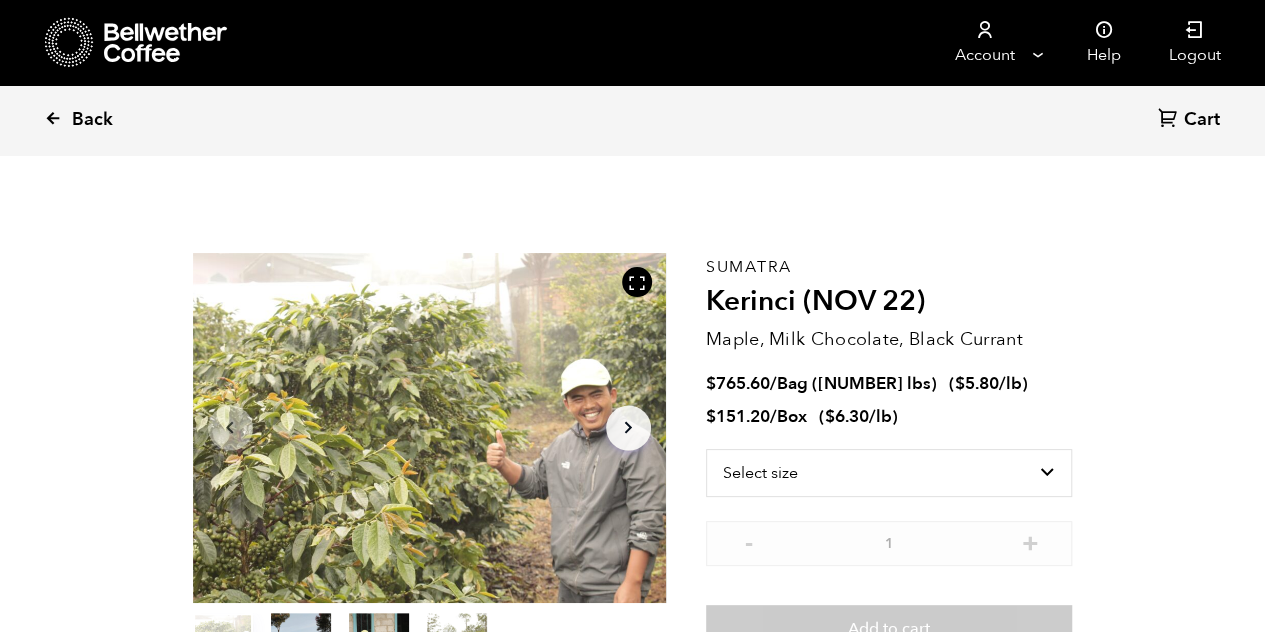 click on "Back" at bounding box center (92, 120) 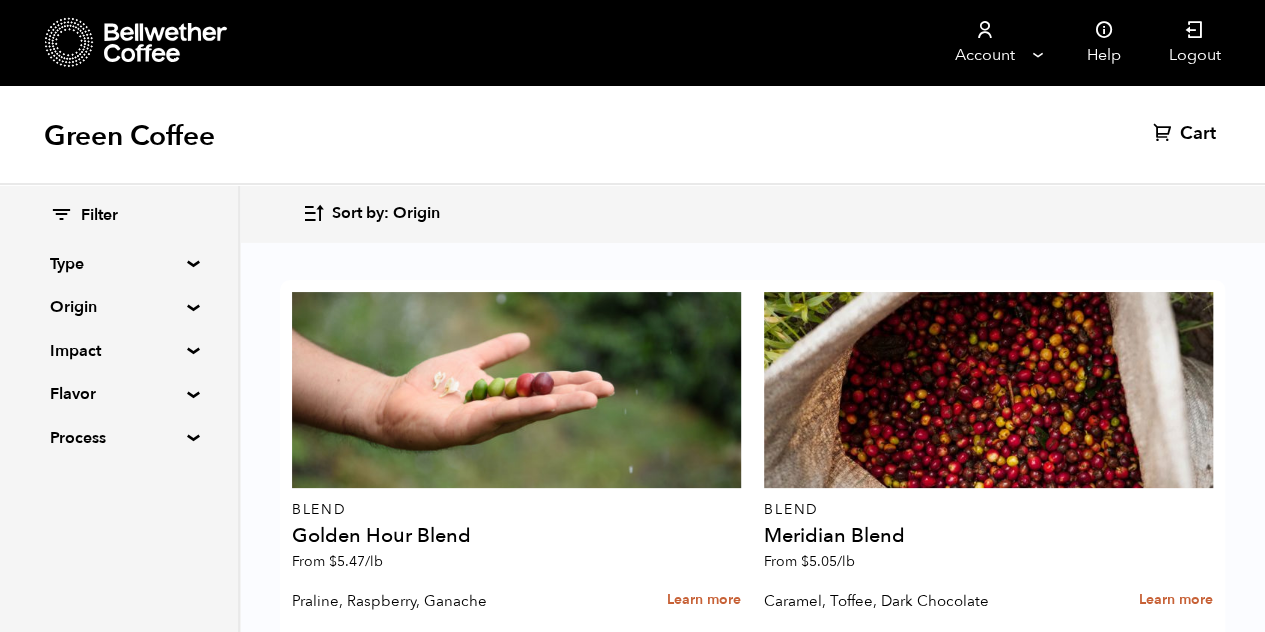 scroll, scrollTop: 4161, scrollLeft: 0, axis: vertical 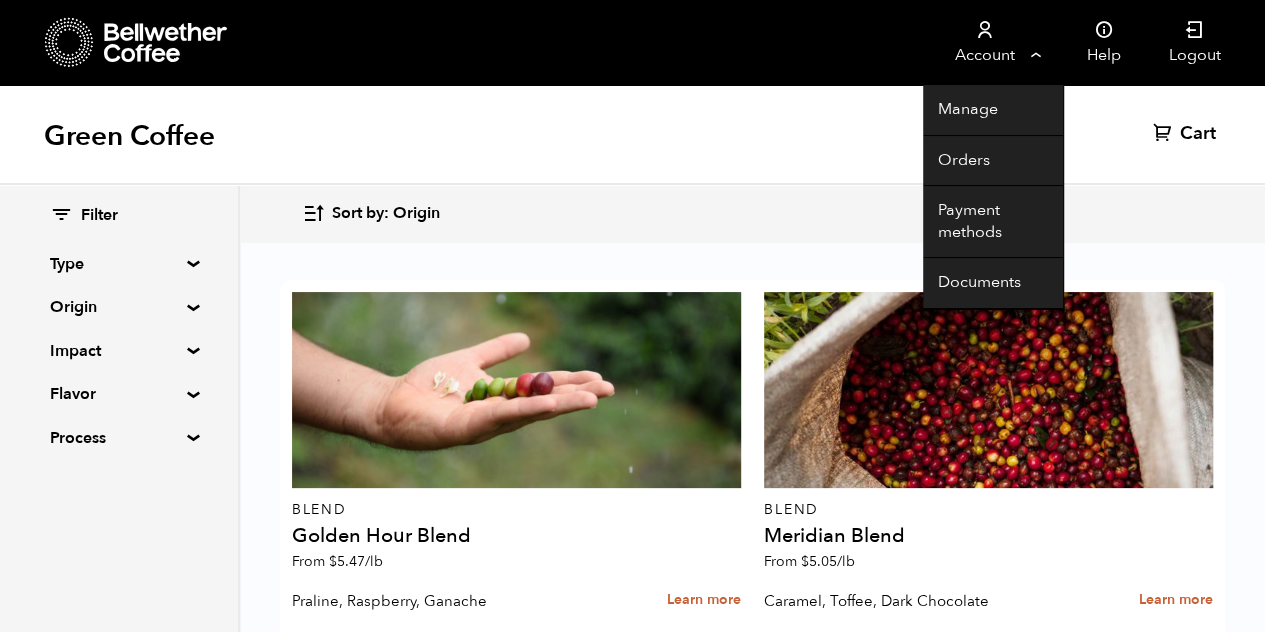 click on "Account" at bounding box center (984, 42) 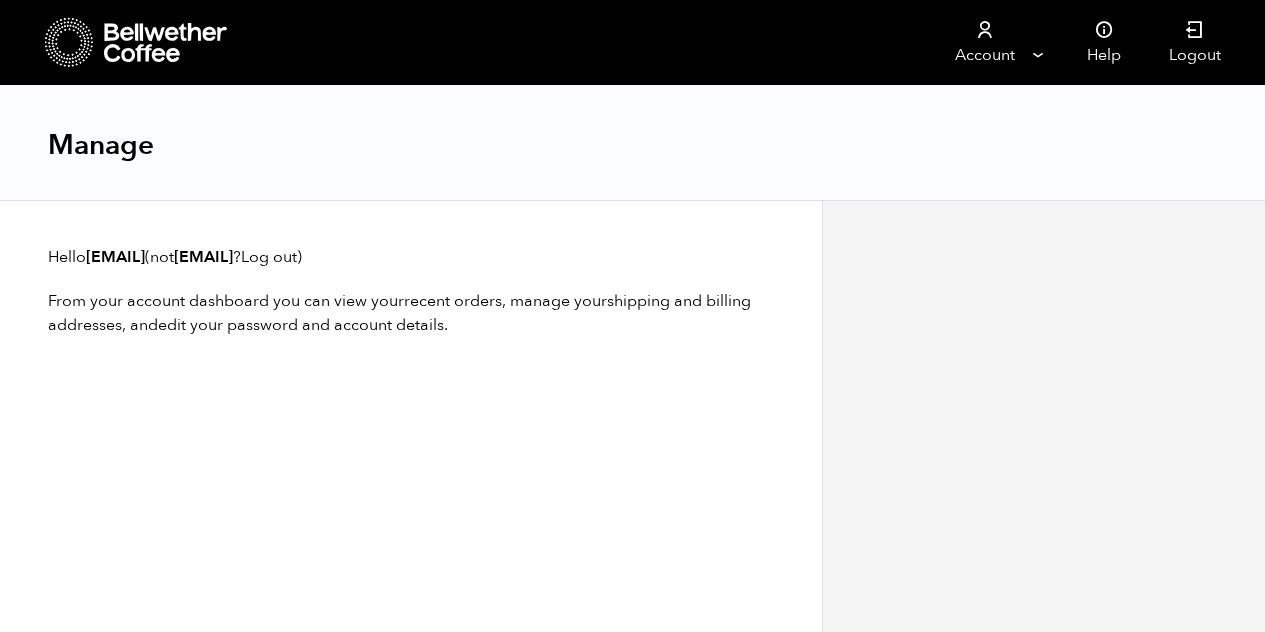 scroll, scrollTop: 0, scrollLeft: 0, axis: both 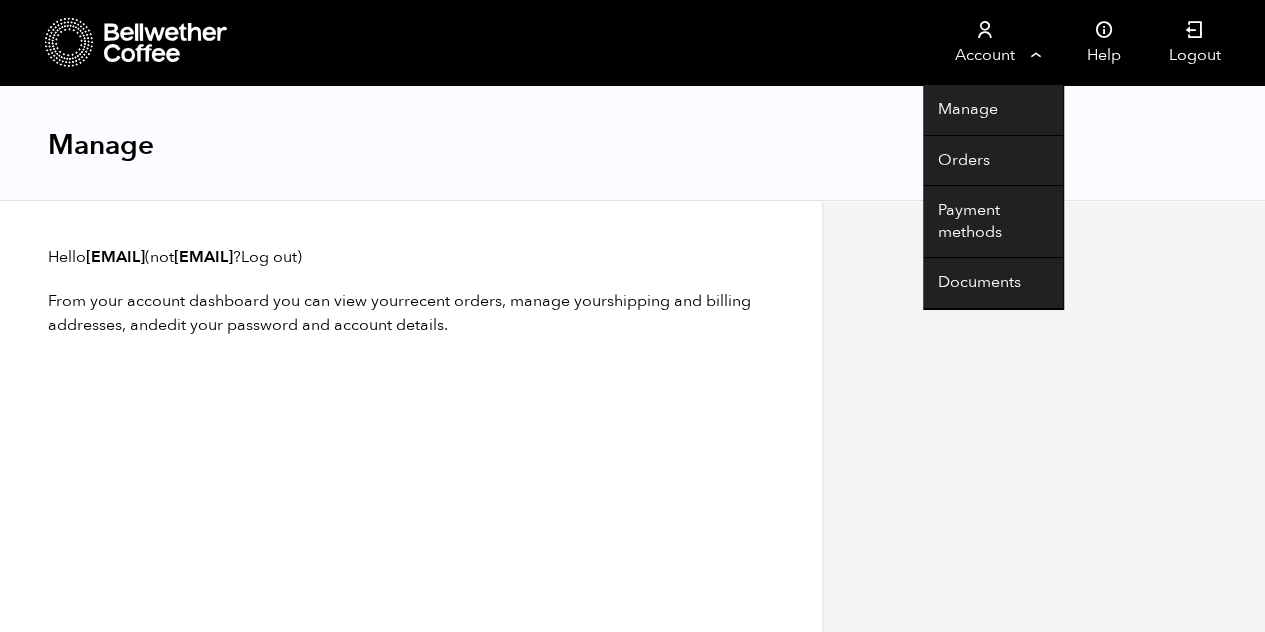 click on "Account" at bounding box center (984, 42) 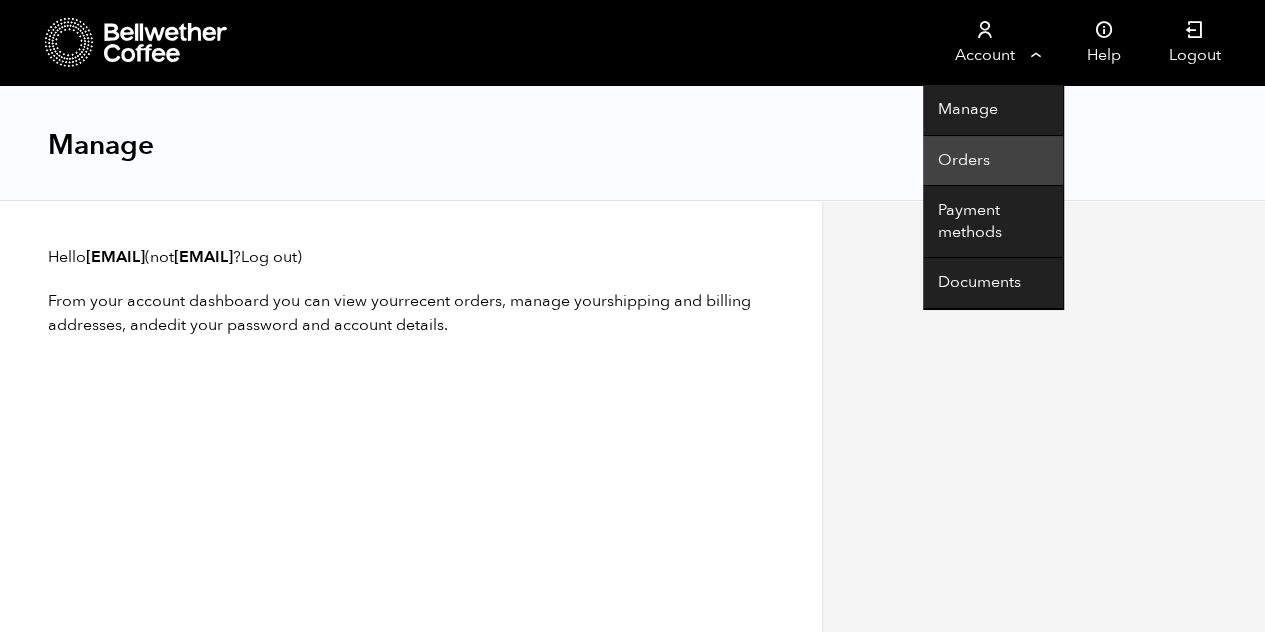 click on "Orders" at bounding box center [993, 161] 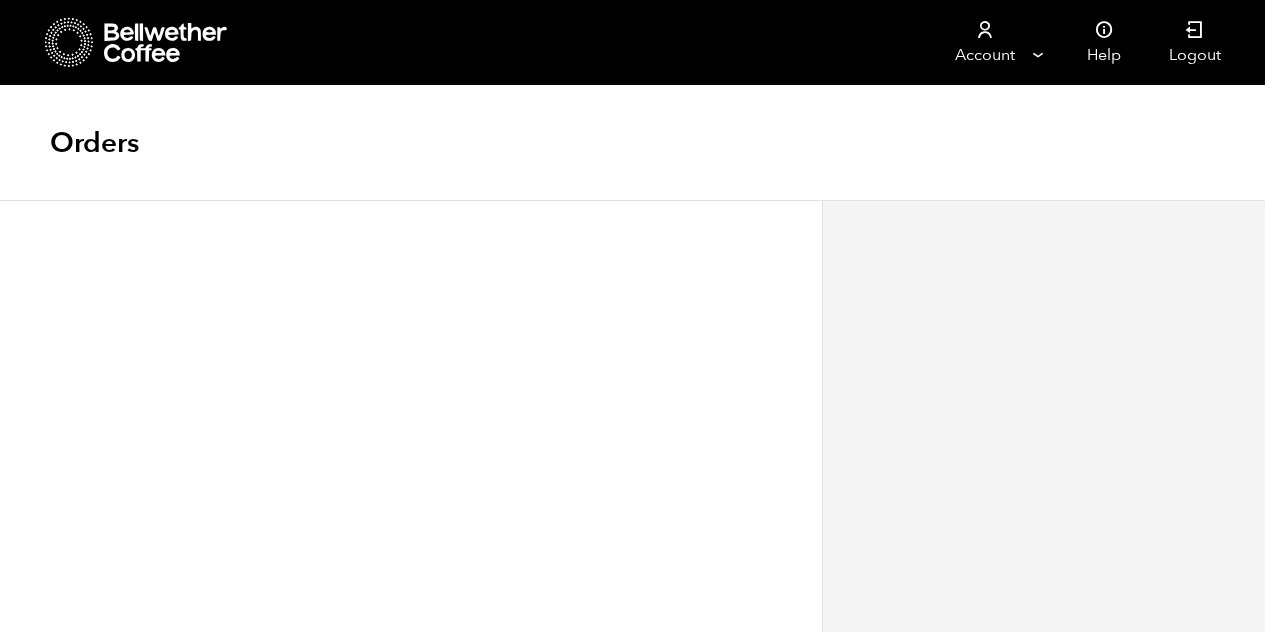 scroll, scrollTop: 0, scrollLeft: 0, axis: both 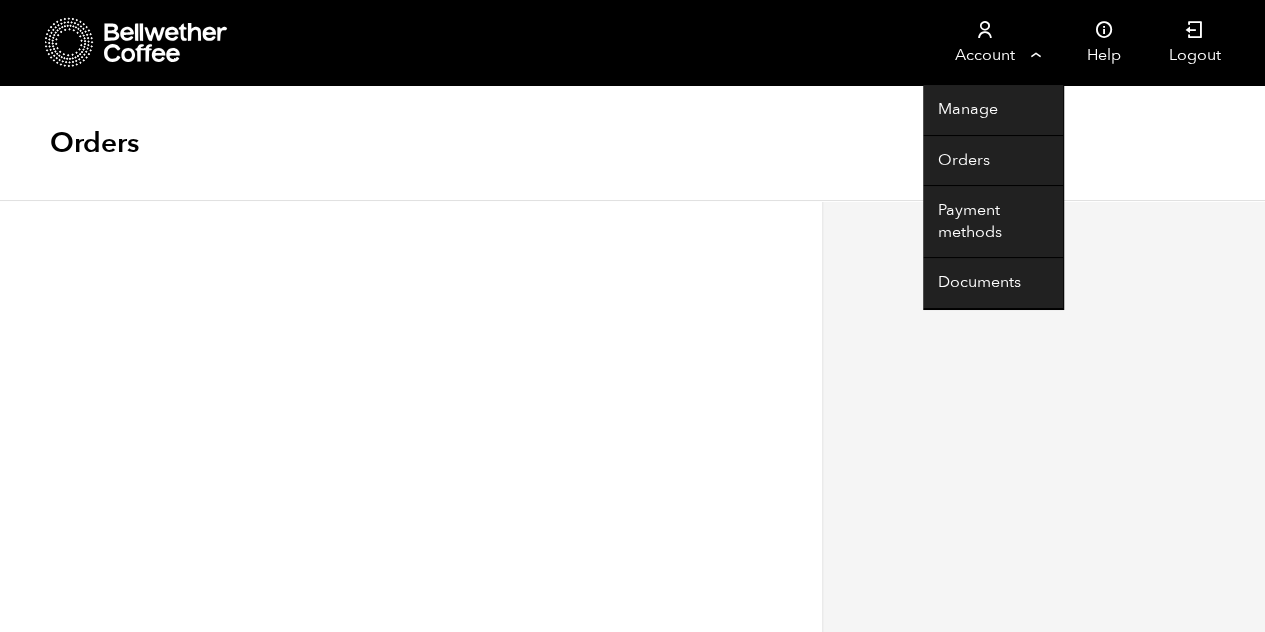 click on "Account" at bounding box center (984, 42) 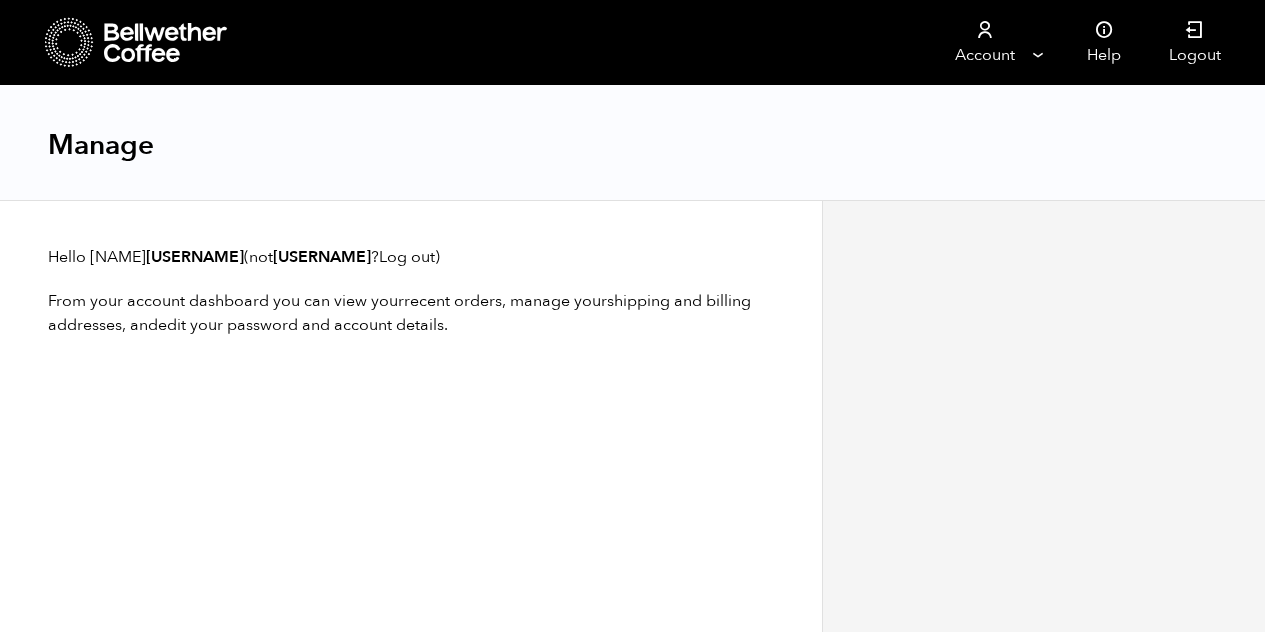 scroll, scrollTop: 0, scrollLeft: 0, axis: both 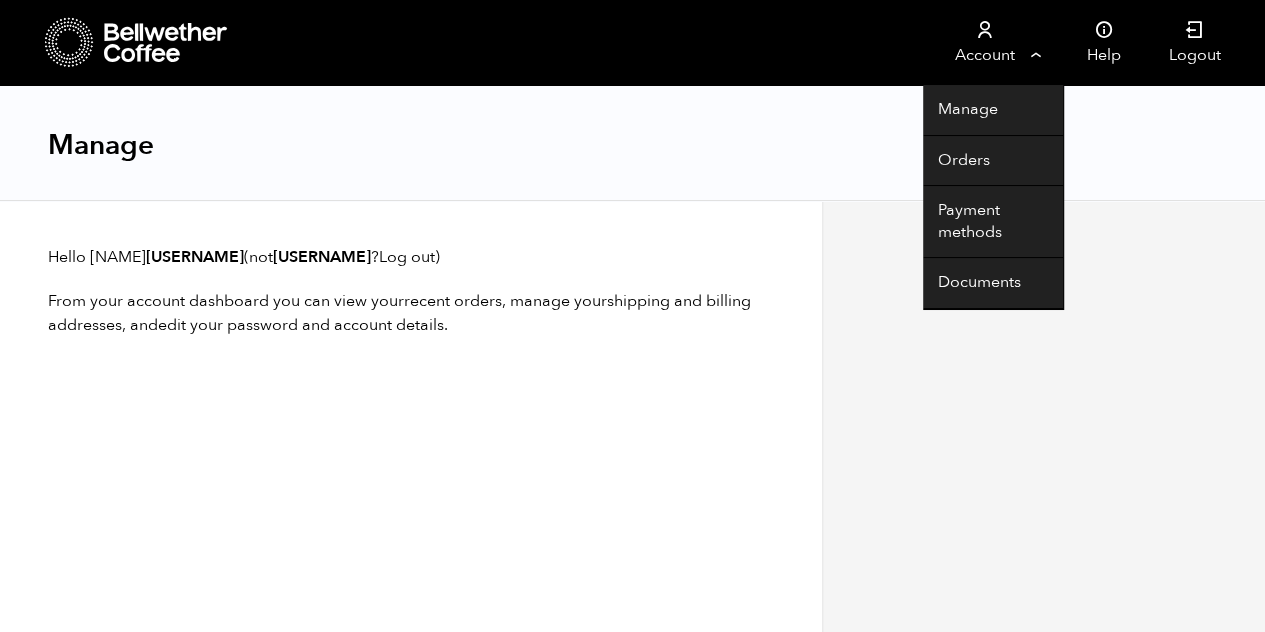 click on "Account" at bounding box center (984, 42) 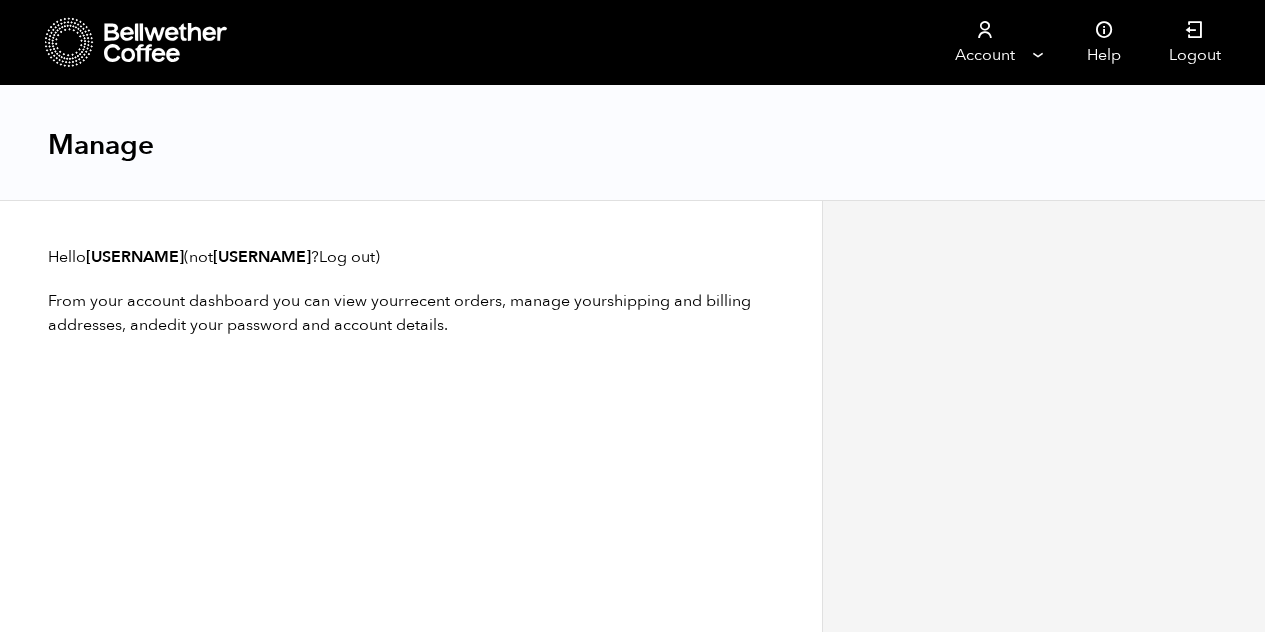 scroll, scrollTop: 0, scrollLeft: 0, axis: both 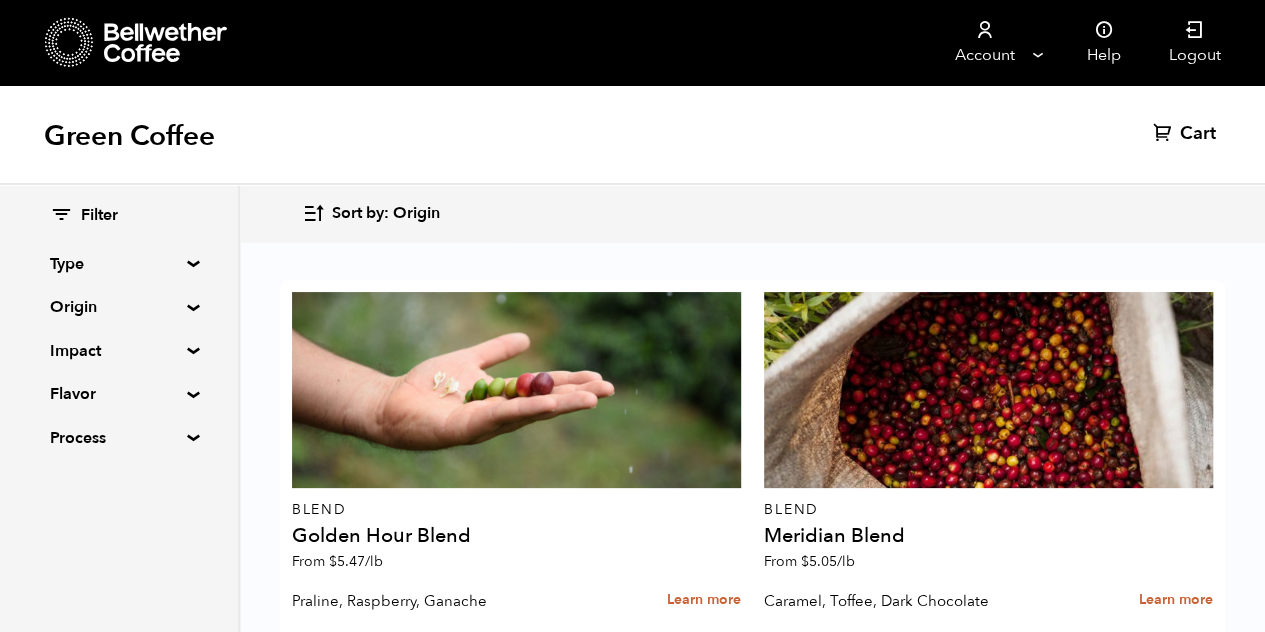click at bounding box center [69, 42] 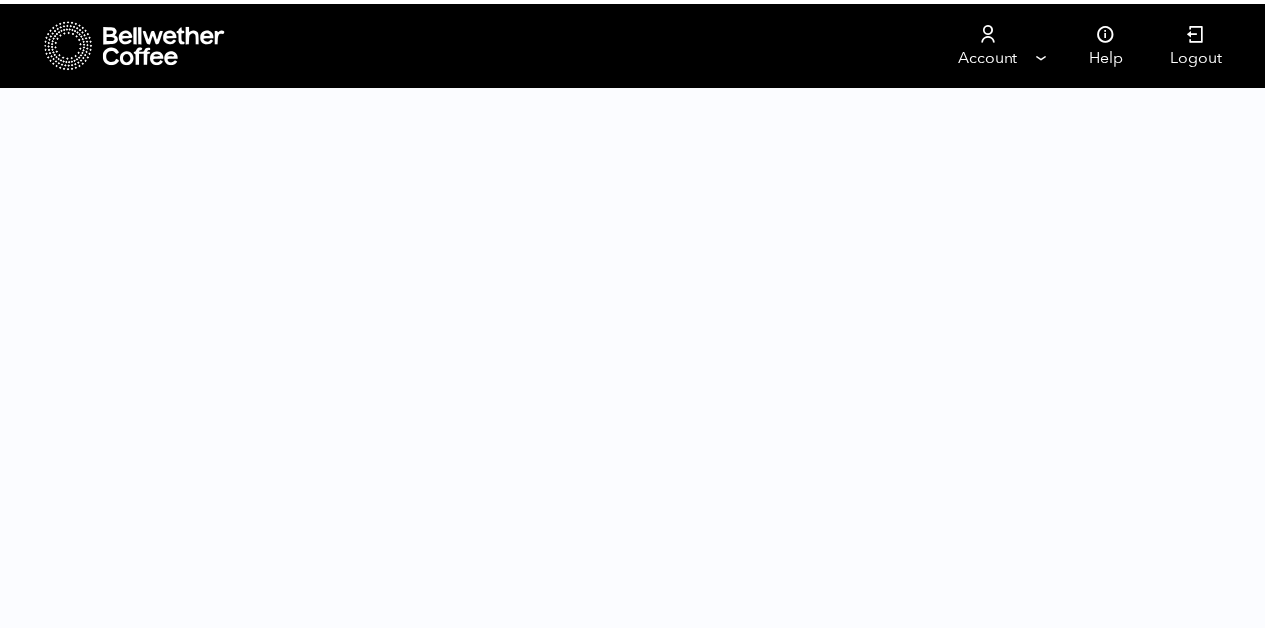 scroll, scrollTop: 0, scrollLeft: 0, axis: both 